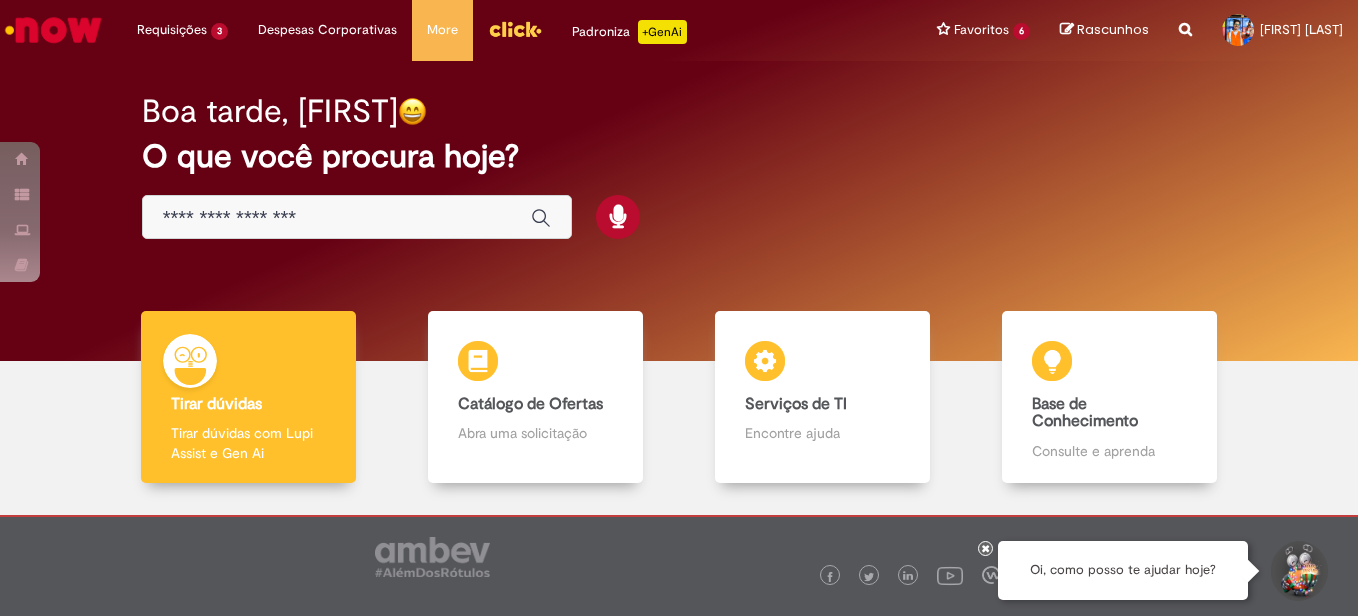 scroll, scrollTop: 0, scrollLeft: 0, axis: both 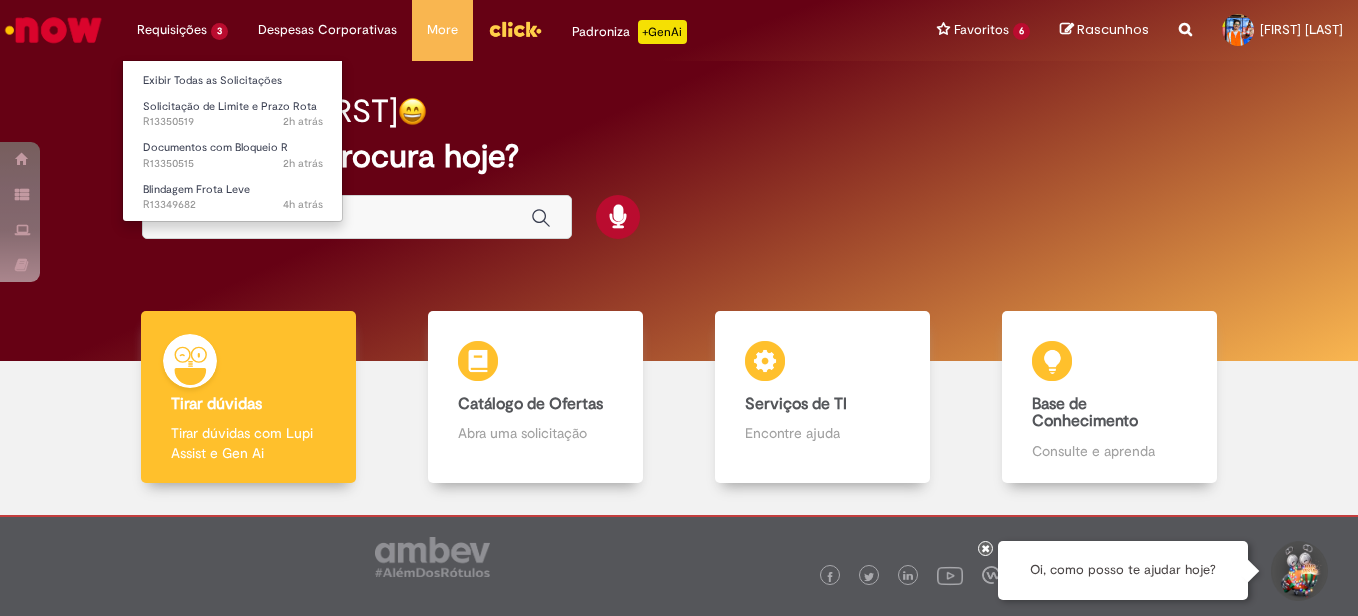 click on "Exibir Todas as Solicitações
Solicitação de Limite e Prazo Rota
2h atrás 2 horas atrás  R13350519
Documentos com Bloqueio R
2h atrás 2 horas atrás  R13350515
Blindagem Frota Leve
4h atrás 4 horas atrás  R13349682" at bounding box center (232, 141) 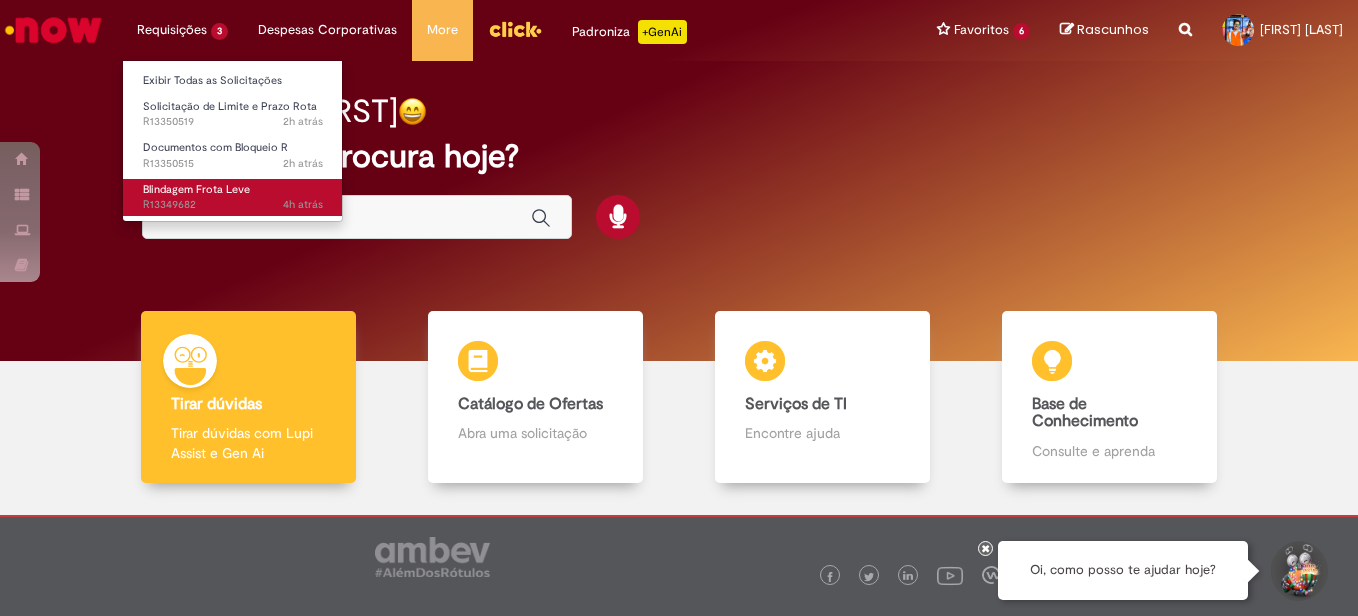 click on "4h atrás 4 horas atrás  R13349682" at bounding box center [233, 205] 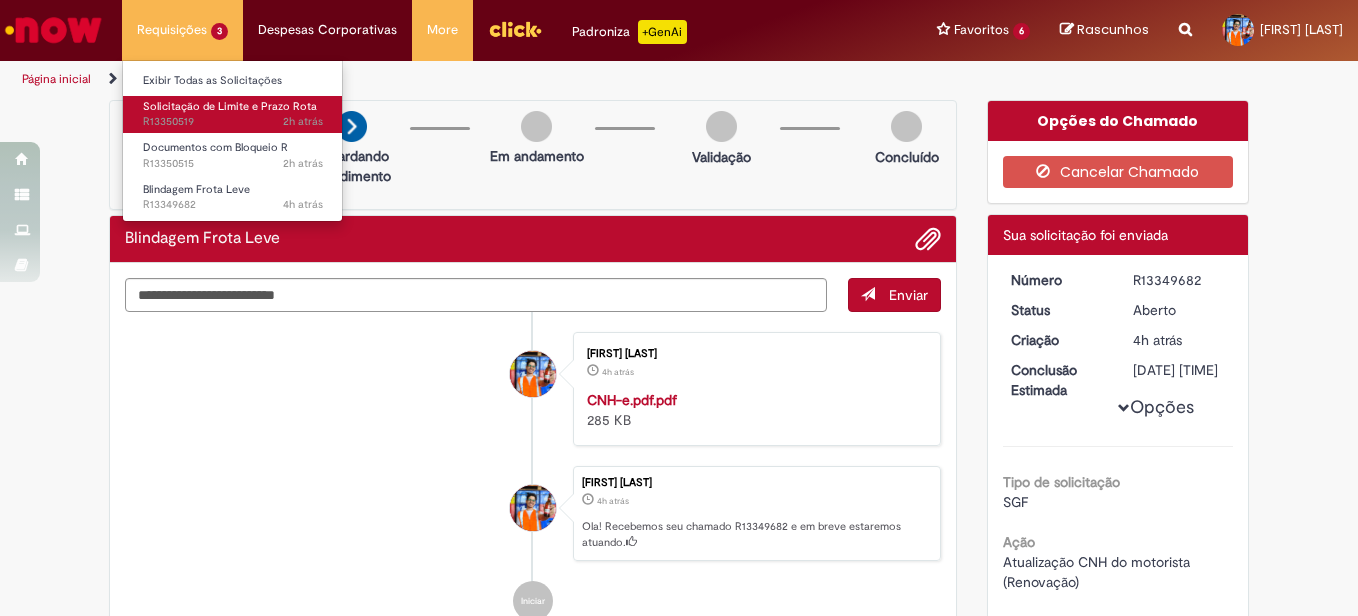 click on "2h atrás 2 horas atrás  R13350519" at bounding box center (233, 122) 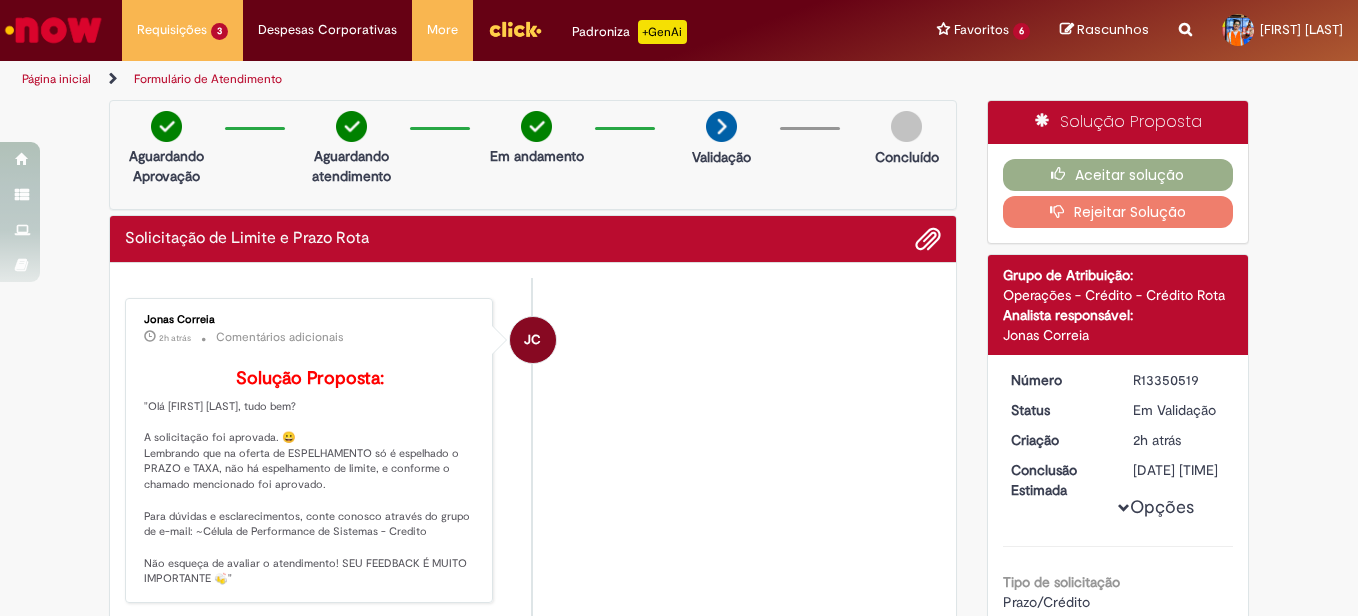 scroll, scrollTop: 500, scrollLeft: 0, axis: vertical 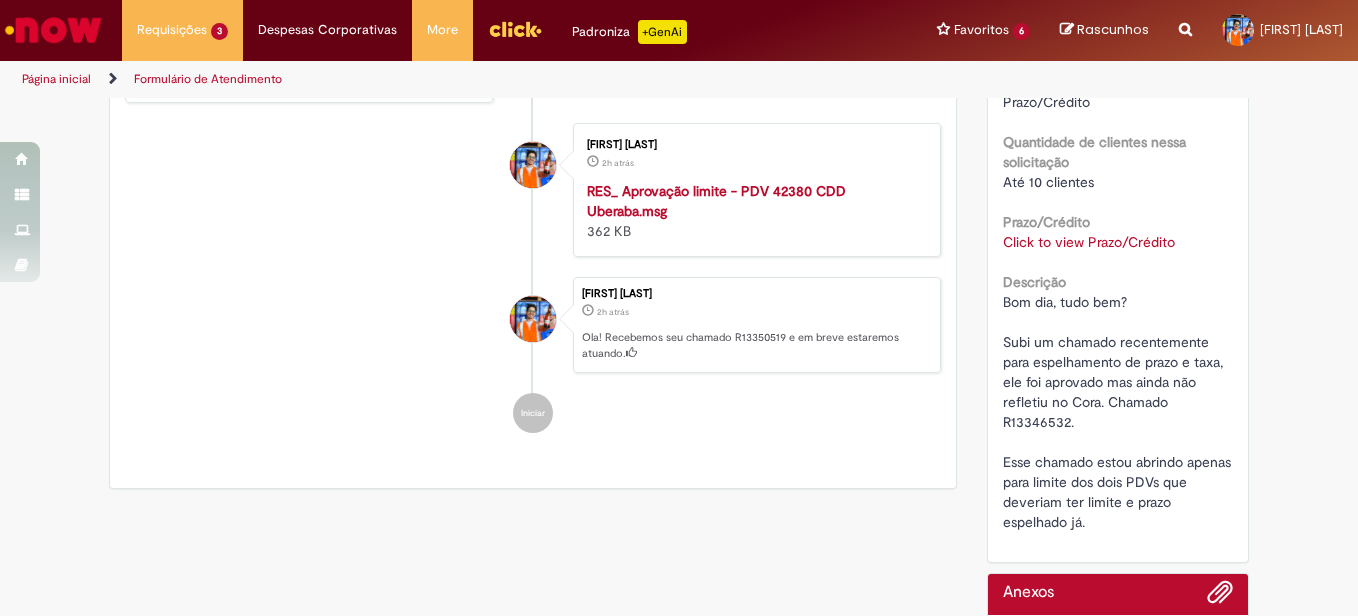 click on "Click to view Prazo/Crédito" at bounding box center (1089, 242) 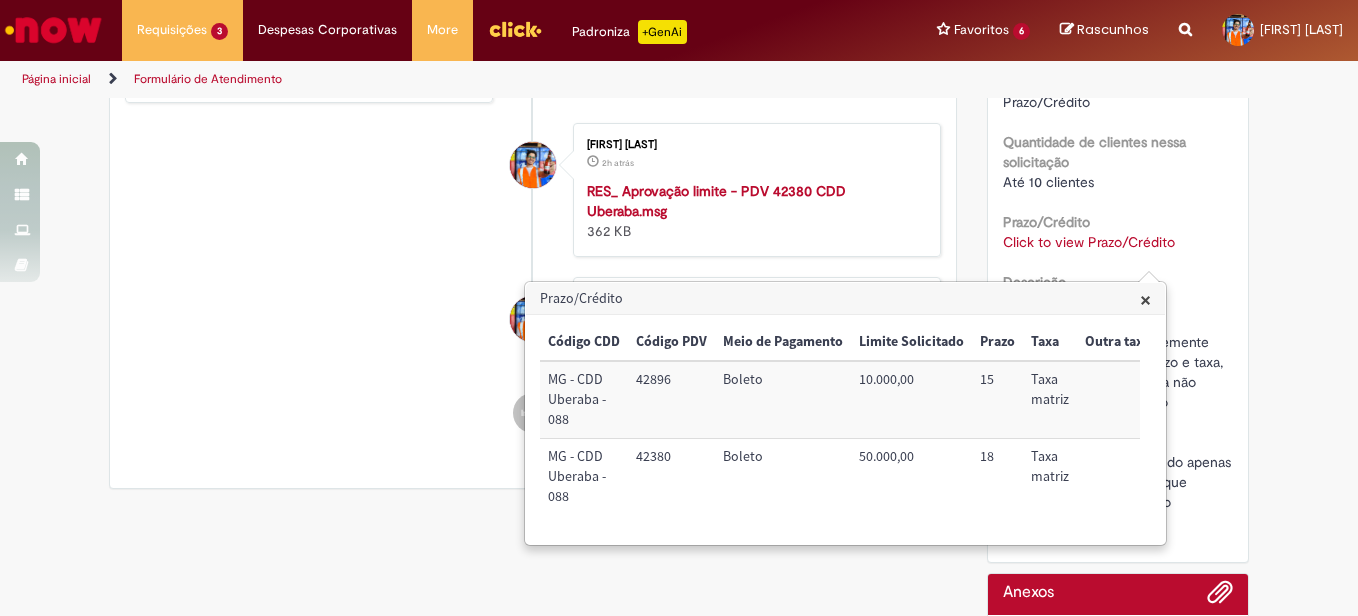click on "42896" at bounding box center (671, 399) 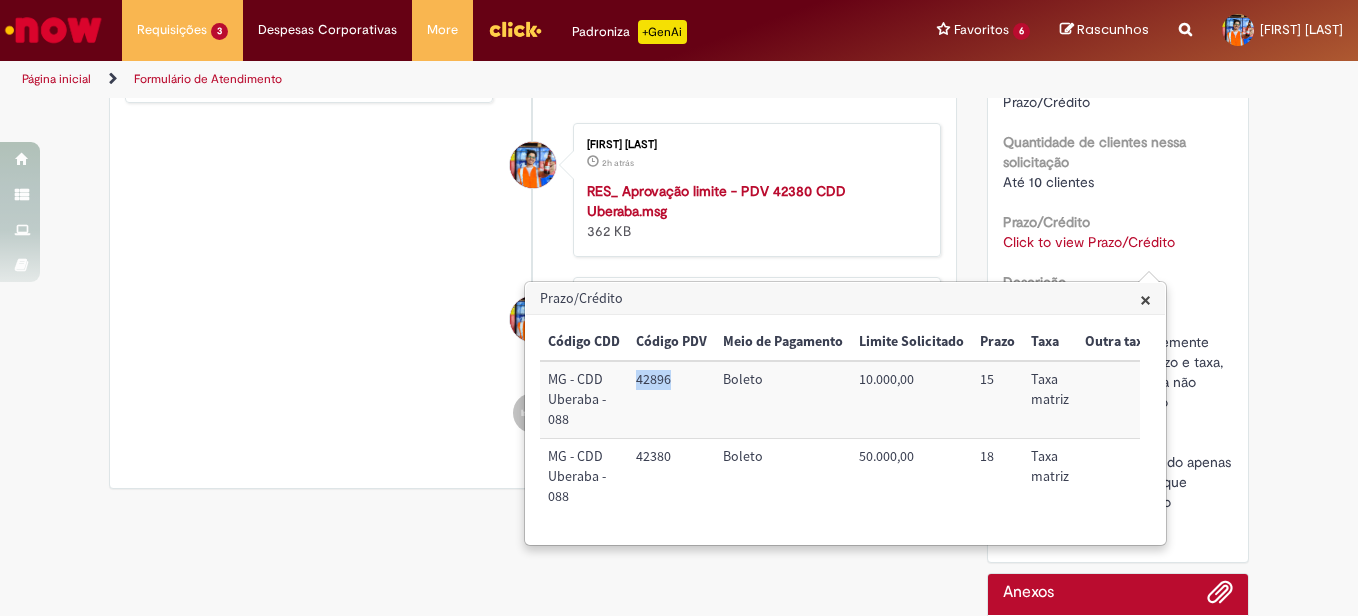 copy on "42896" 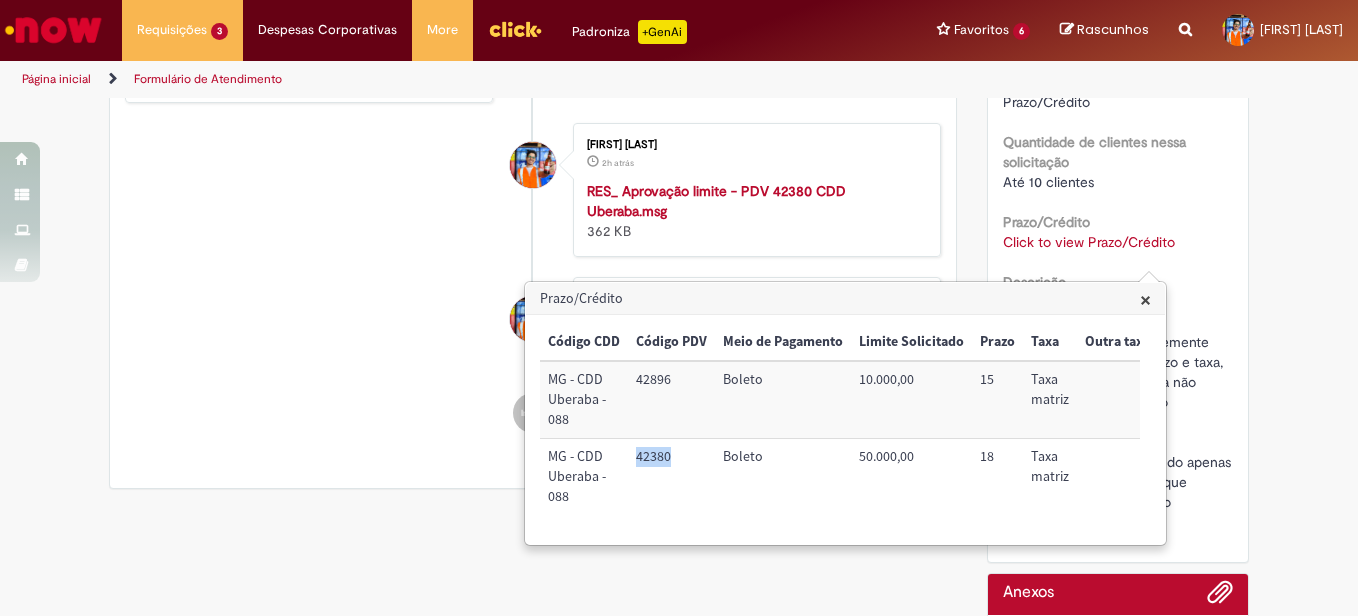 click on "42380" at bounding box center [671, 477] 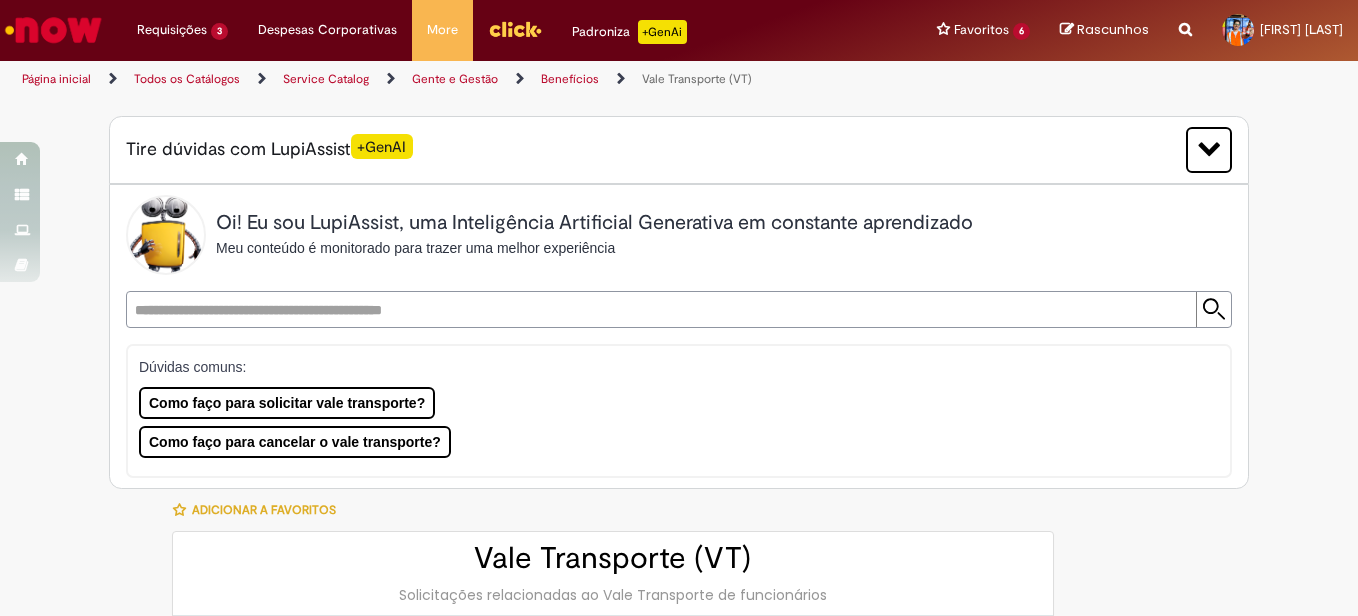 scroll, scrollTop: 0, scrollLeft: 0, axis: both 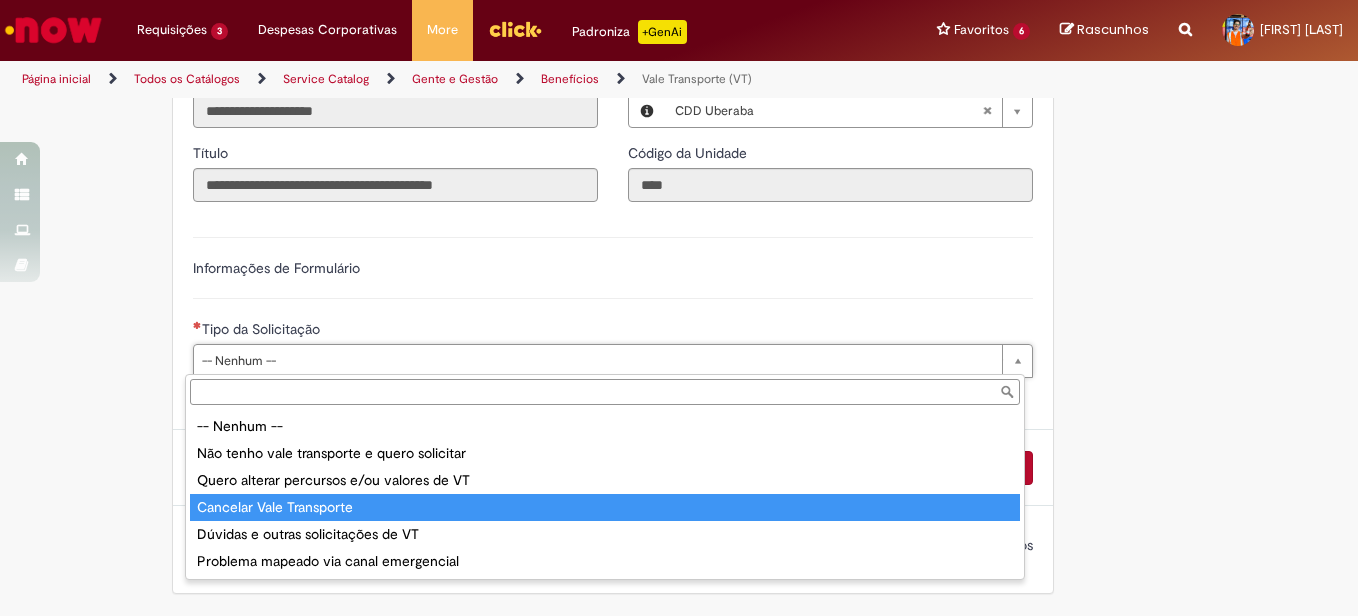 type on "**********" 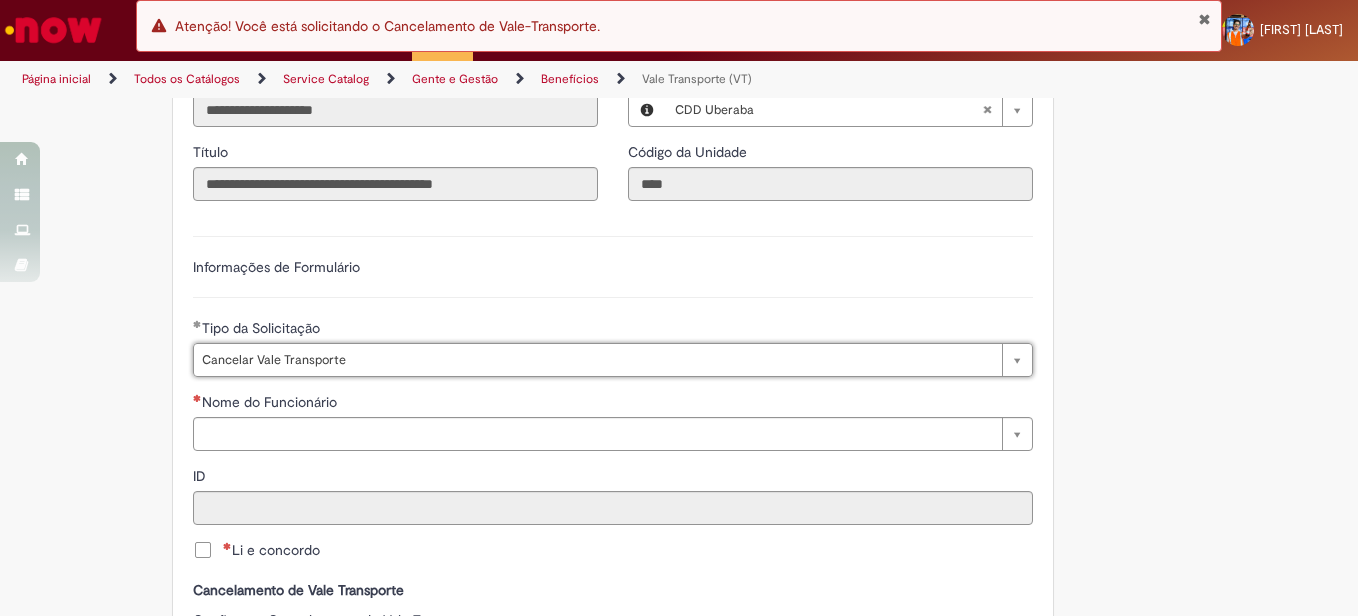 scroll, scrollTop: 1066, scrollLeft: 0, axis: vertical 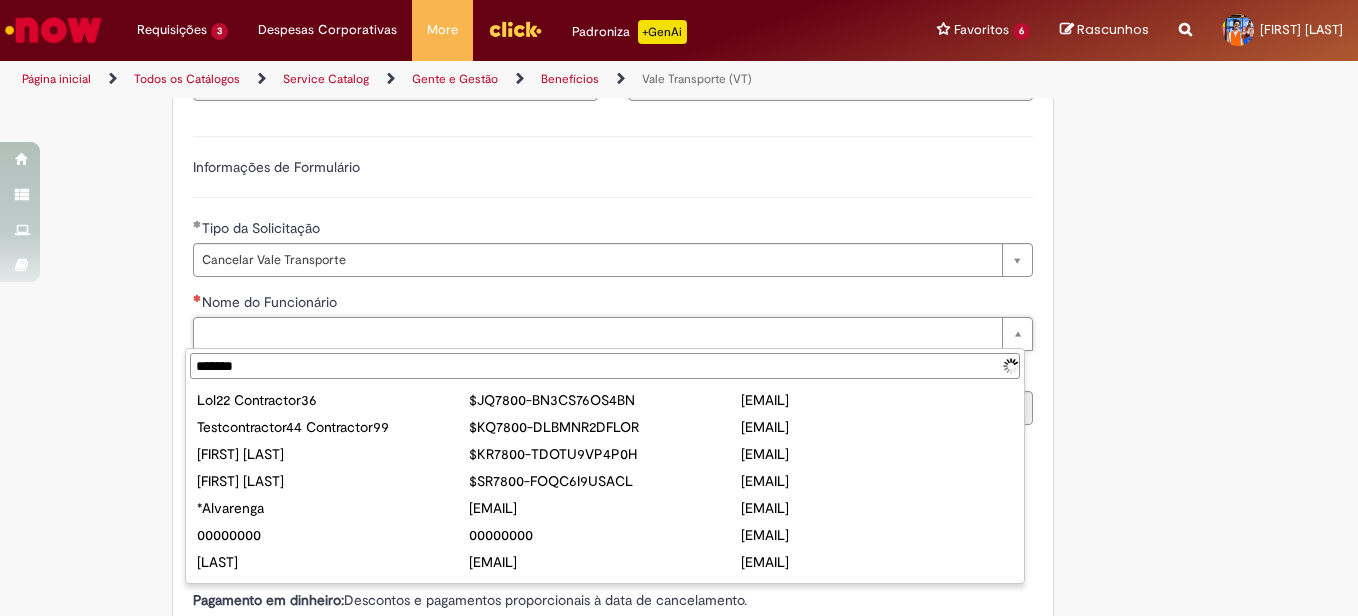 type on "********" 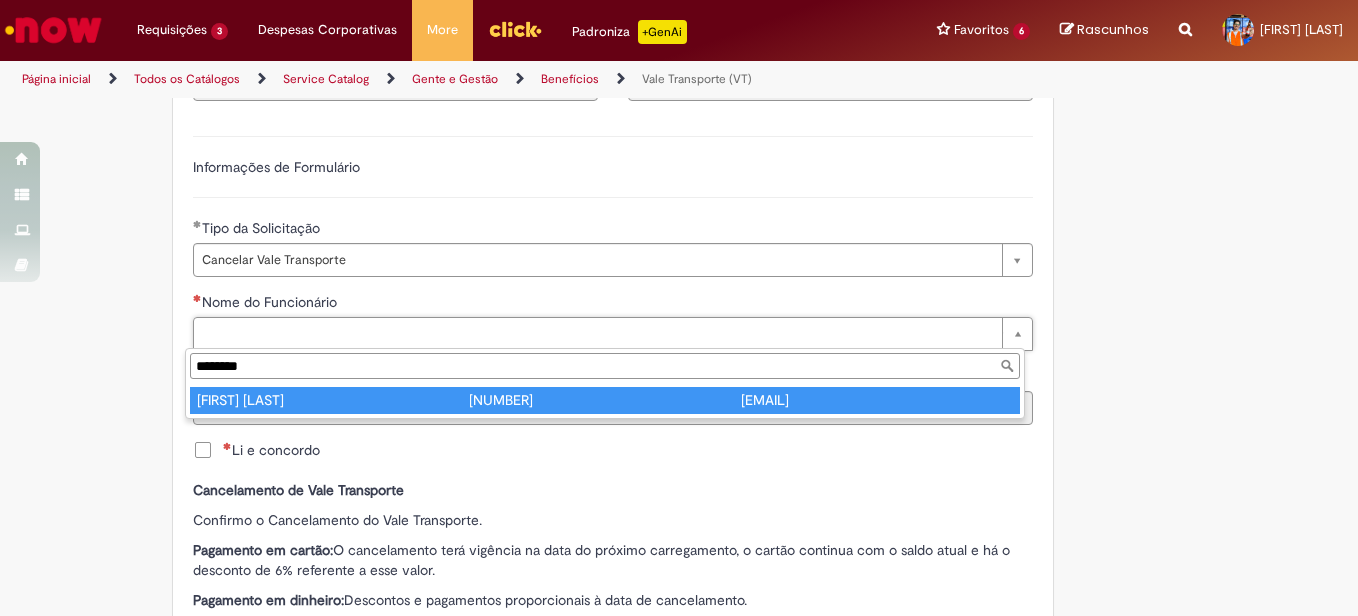 type on "**********" 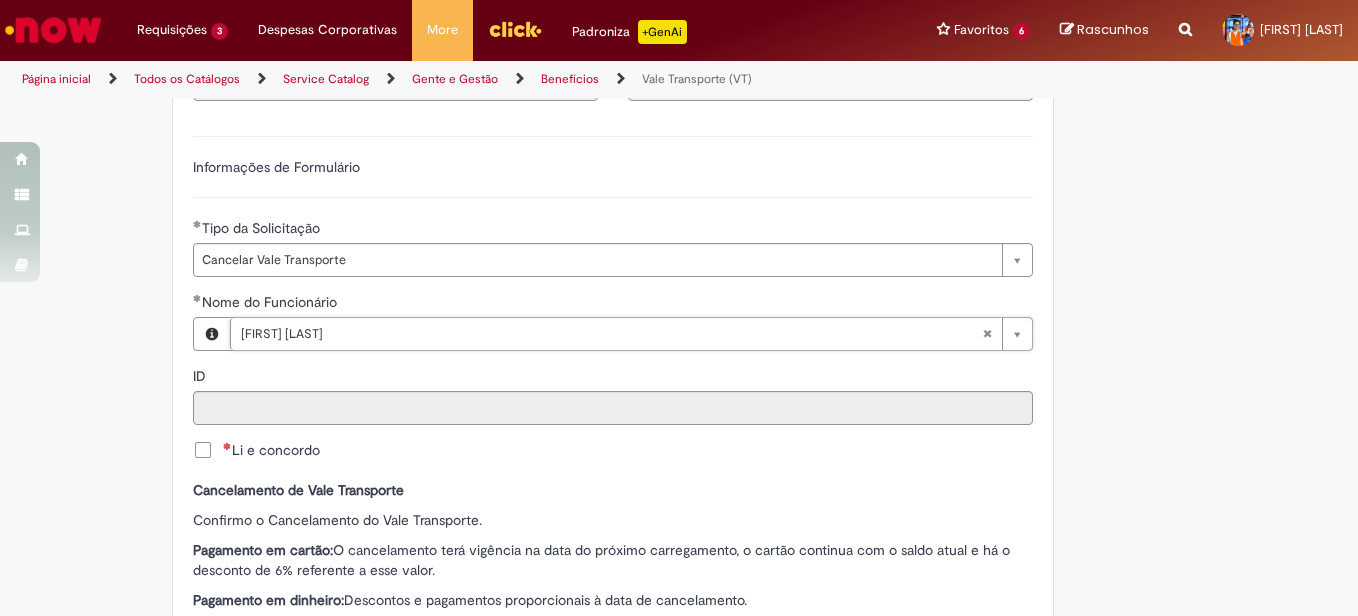 type on "********" 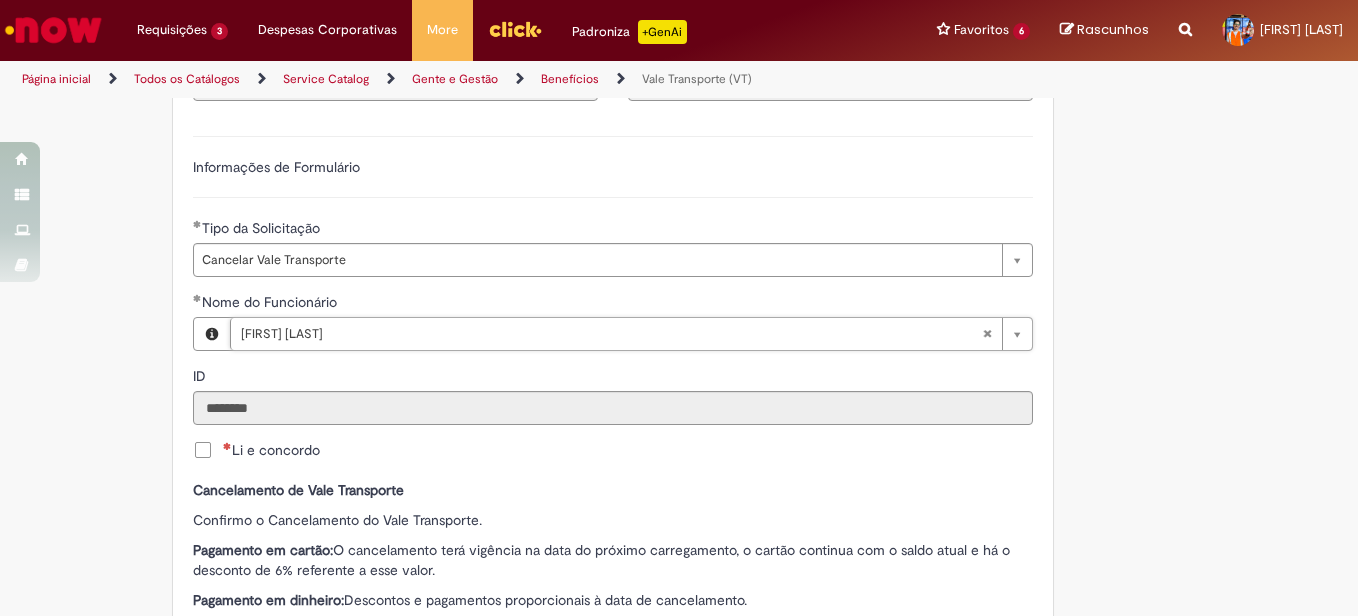 click on "Li e concordo" at bounding box center [256, 450] 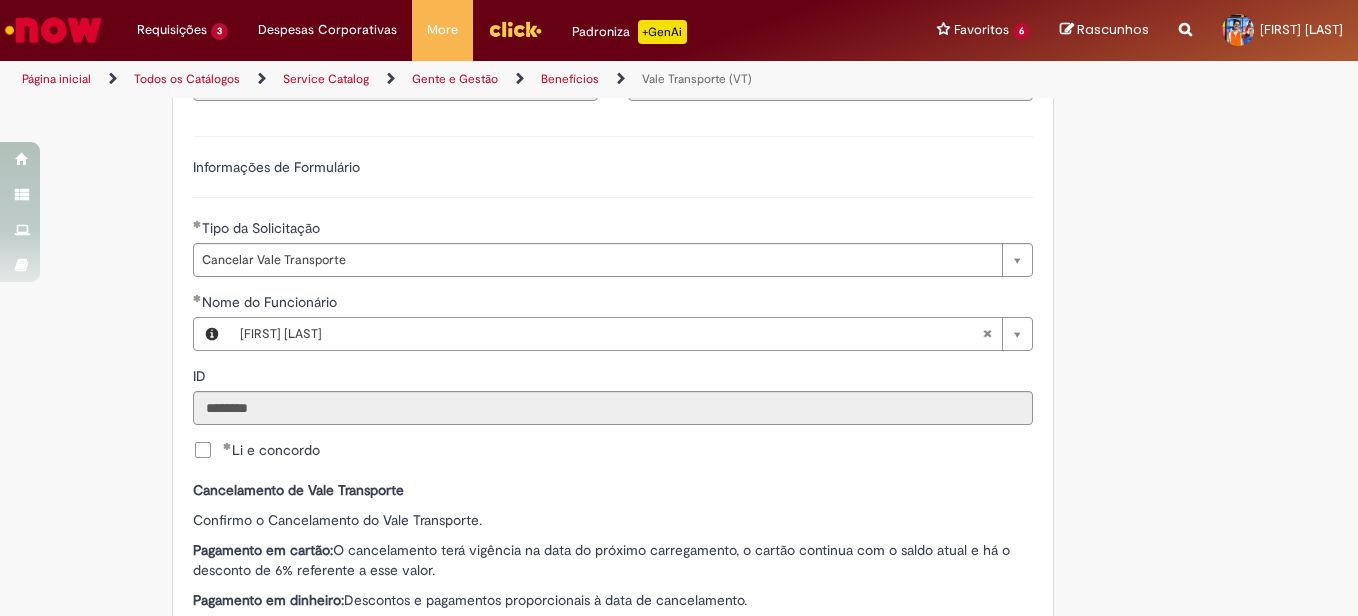 click on "Li e concordo" at bounding box center [271, 450] 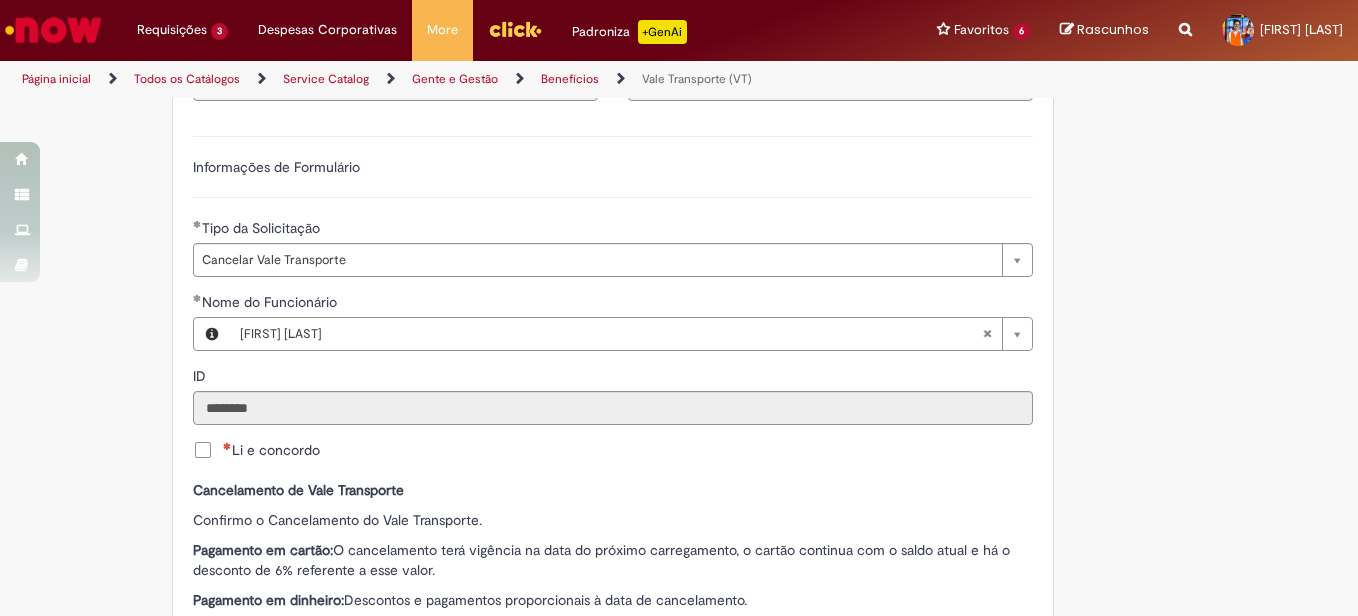 click on "Li e concordo" at bounding box center (271, 450) 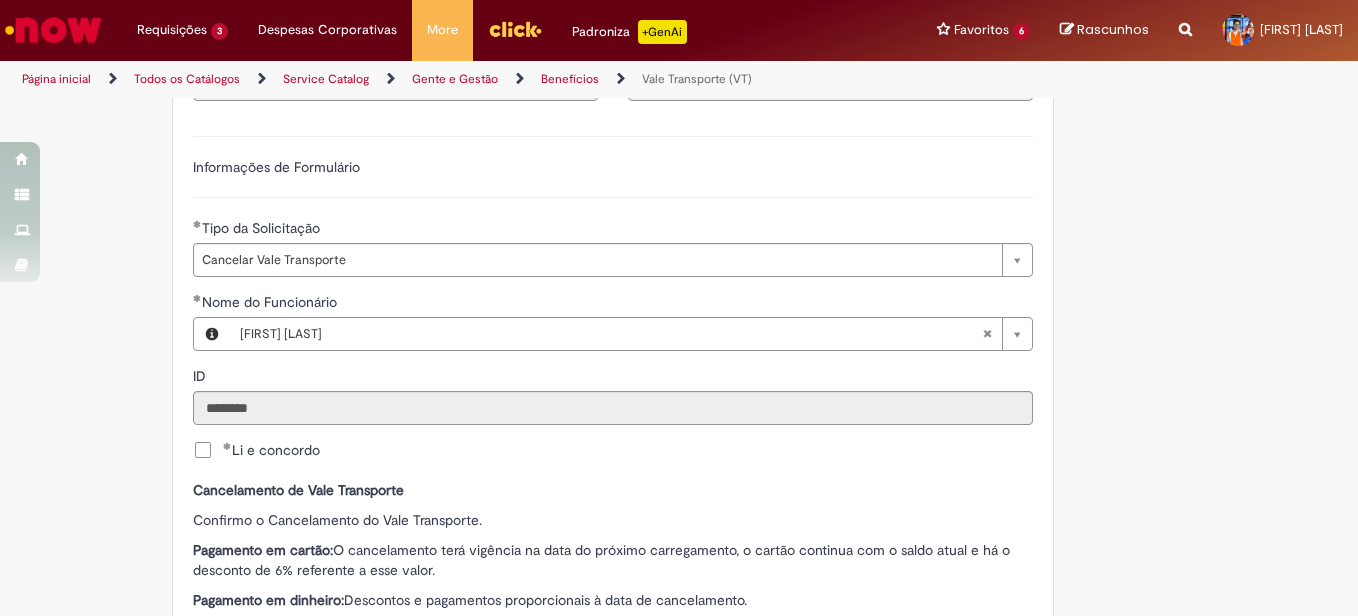 scroll, scrollTop: 1443, scrollLeft: 0, axis: vertical 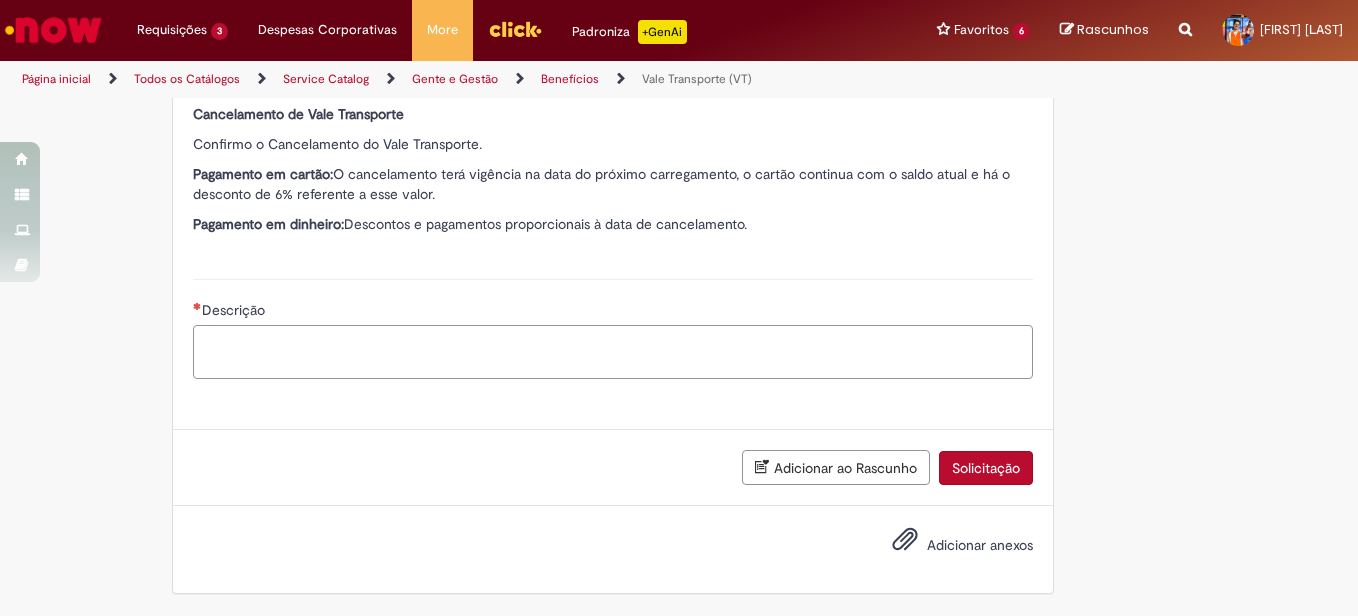 click on "Descrição" at bounding box center [613, 352] 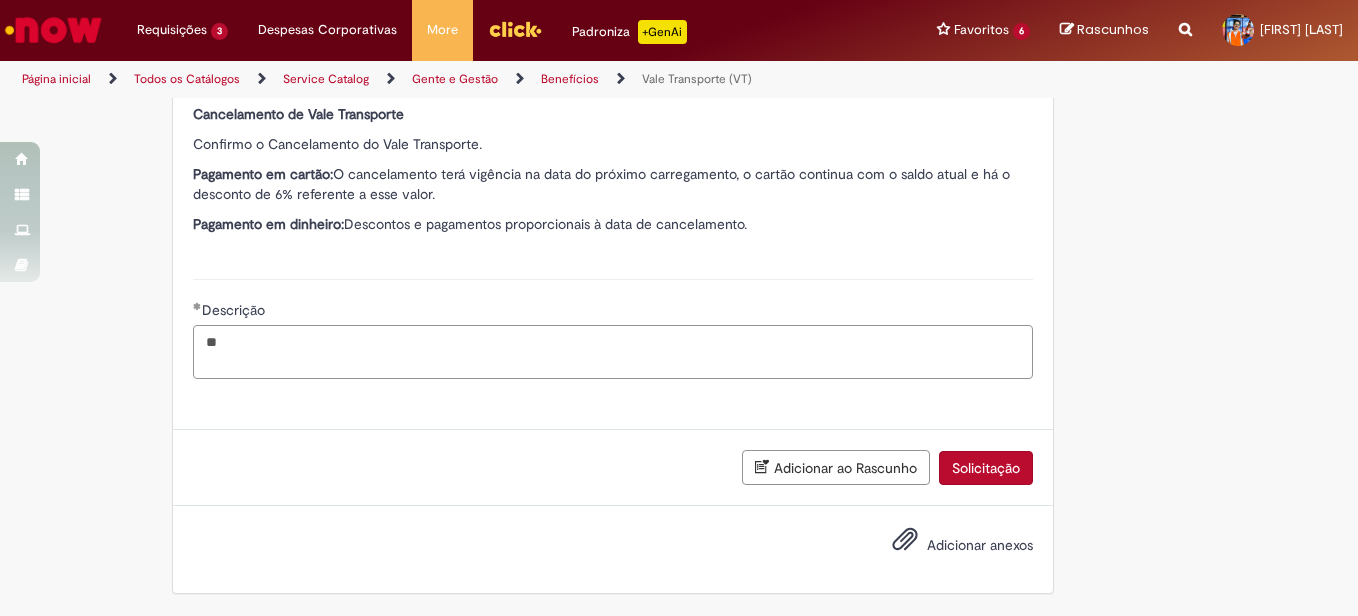 type on "*" 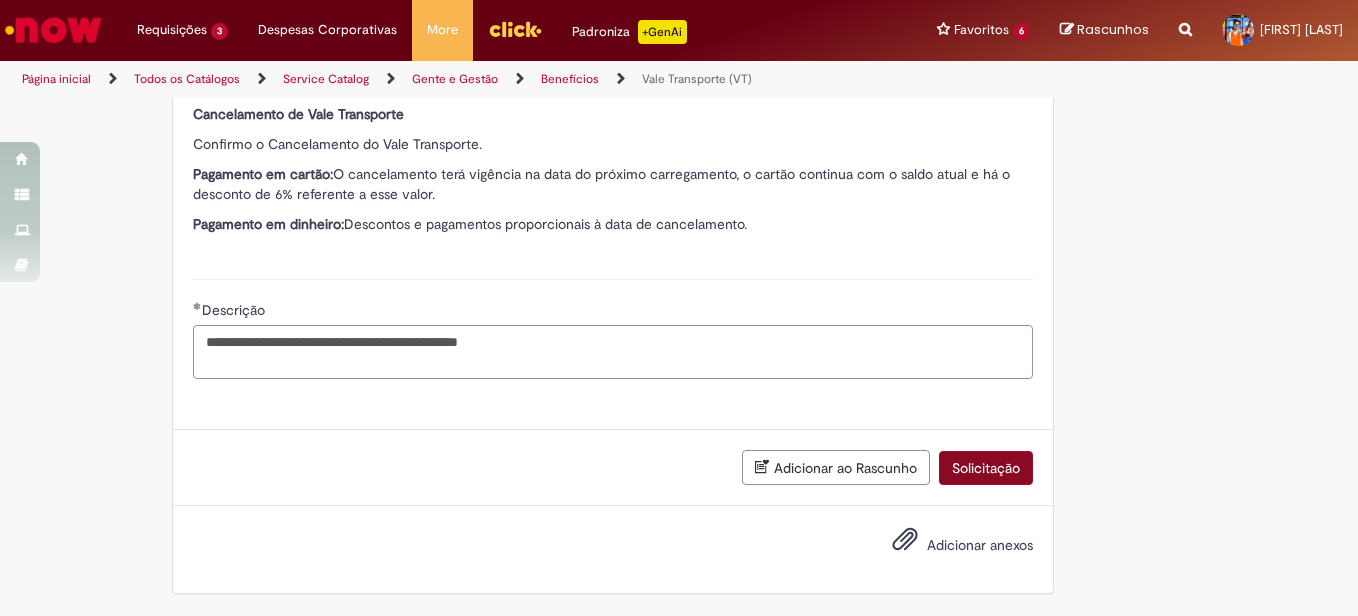 type on "**********" 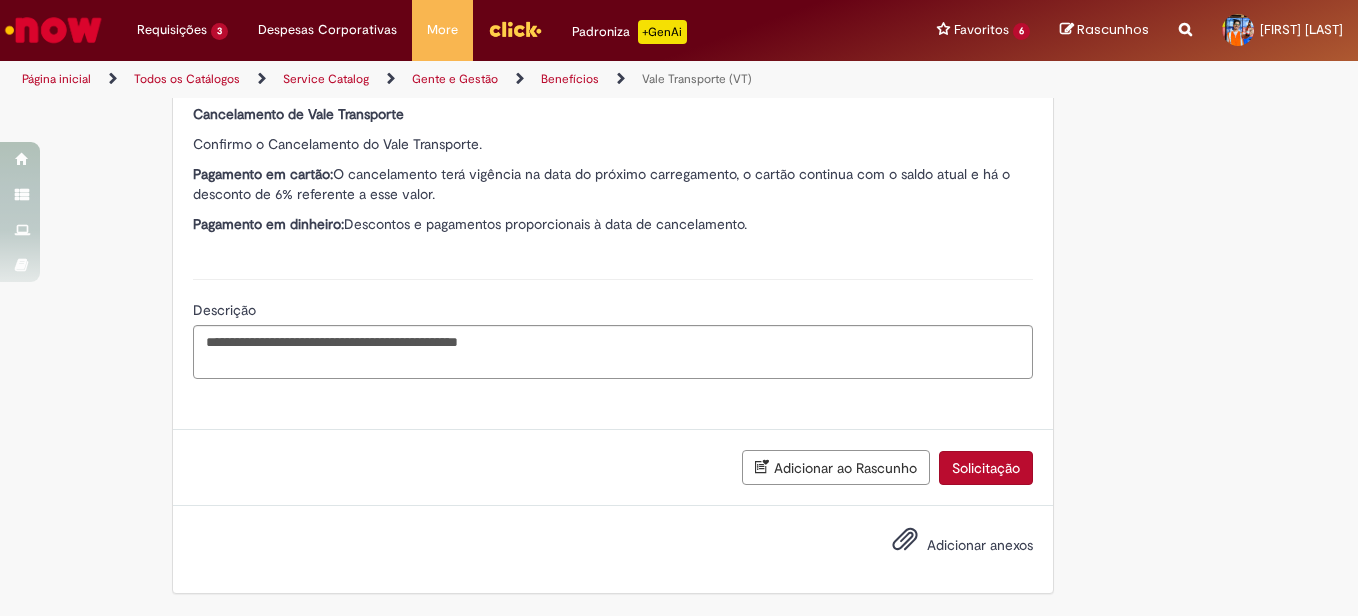 click on "Solicitação" at bounding box center [986, 468] 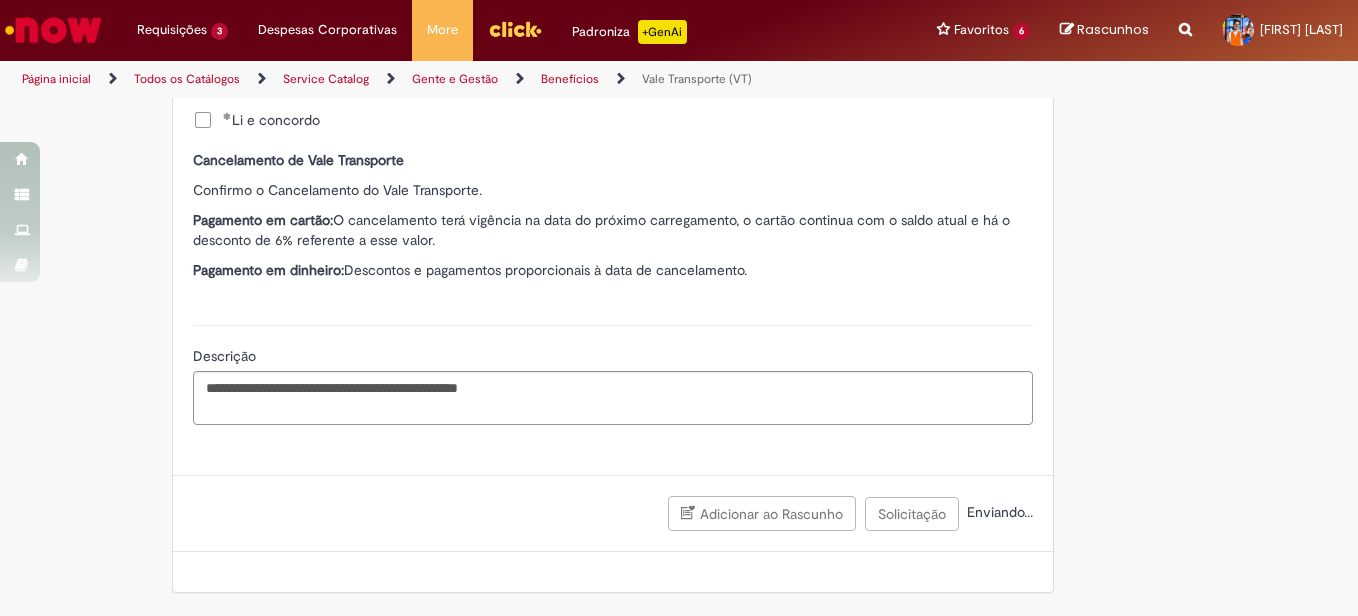 scroll, scrollTop: 1397, scrollLeft: 0, axis: vertical 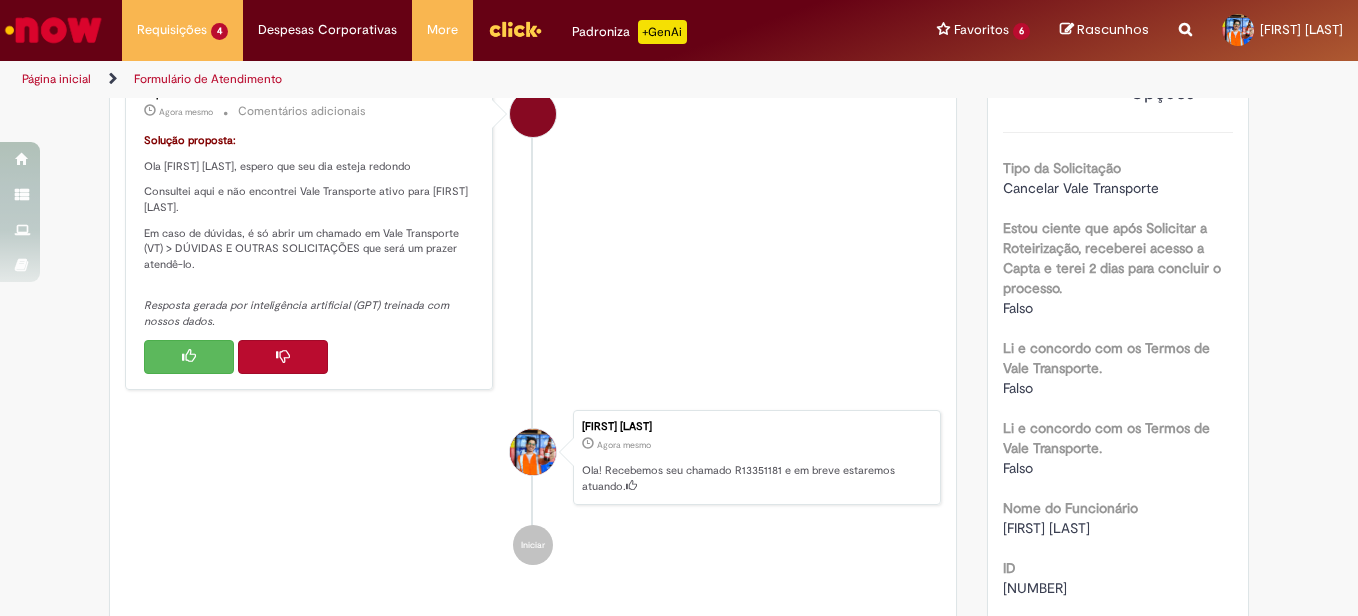 click at bounding box center (189, 357) 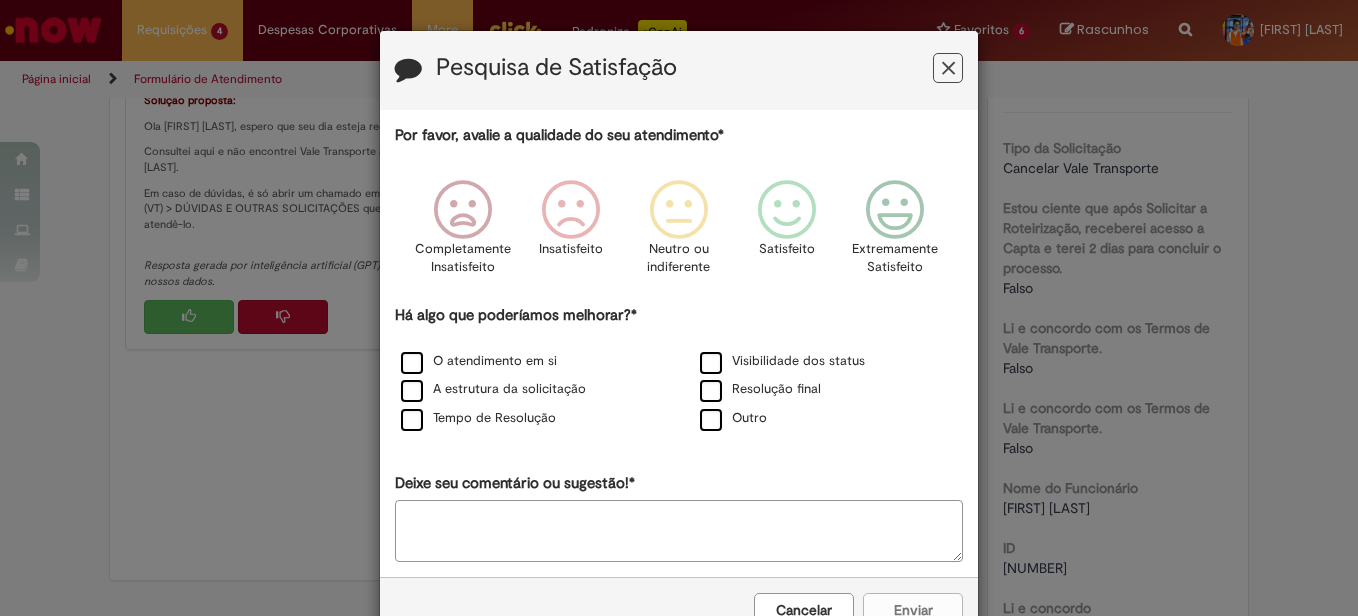 scroll, scrollTop: 260, scrollLeft: 0, axis: vertical 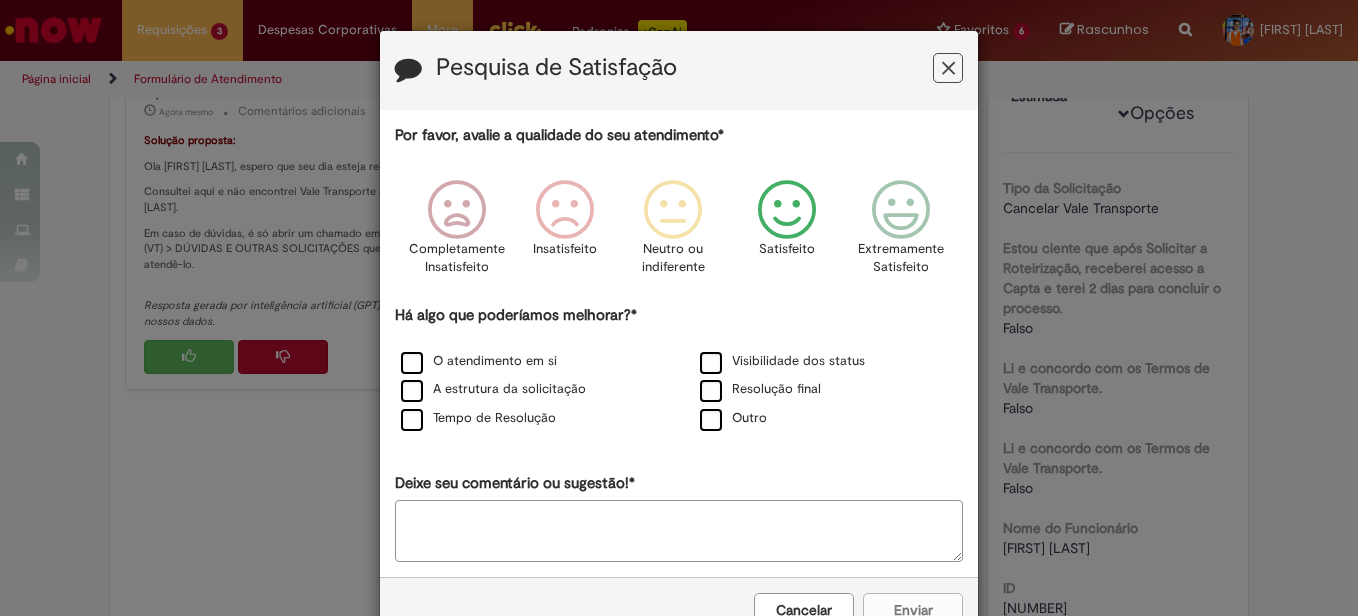 click at bounding box center (787, 210) 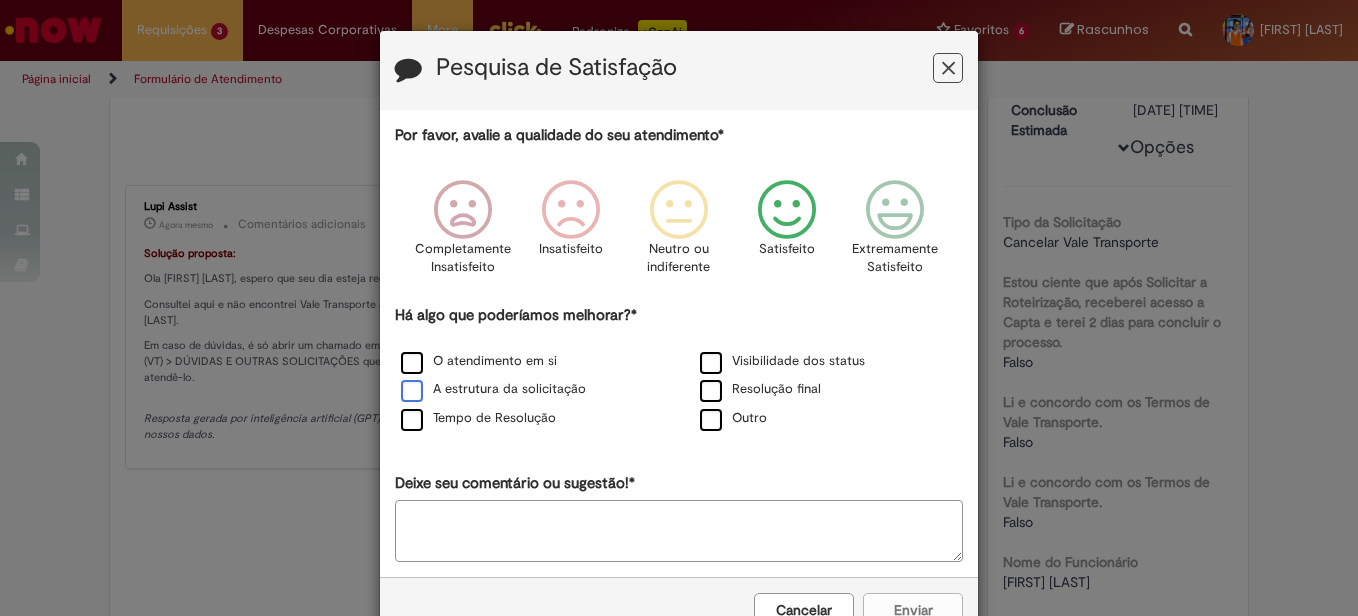 click on "A estrutura da solicitação" at bounding box center [493, 389] 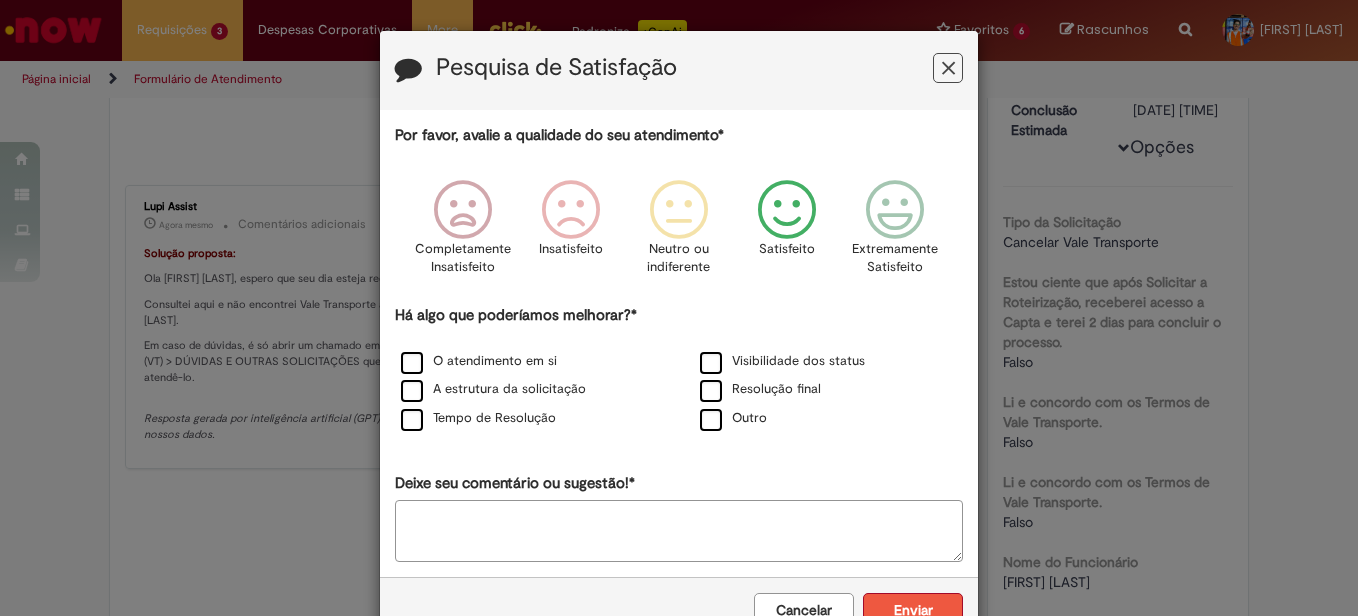 click on "Enviar" at bounding box center [913, 610] 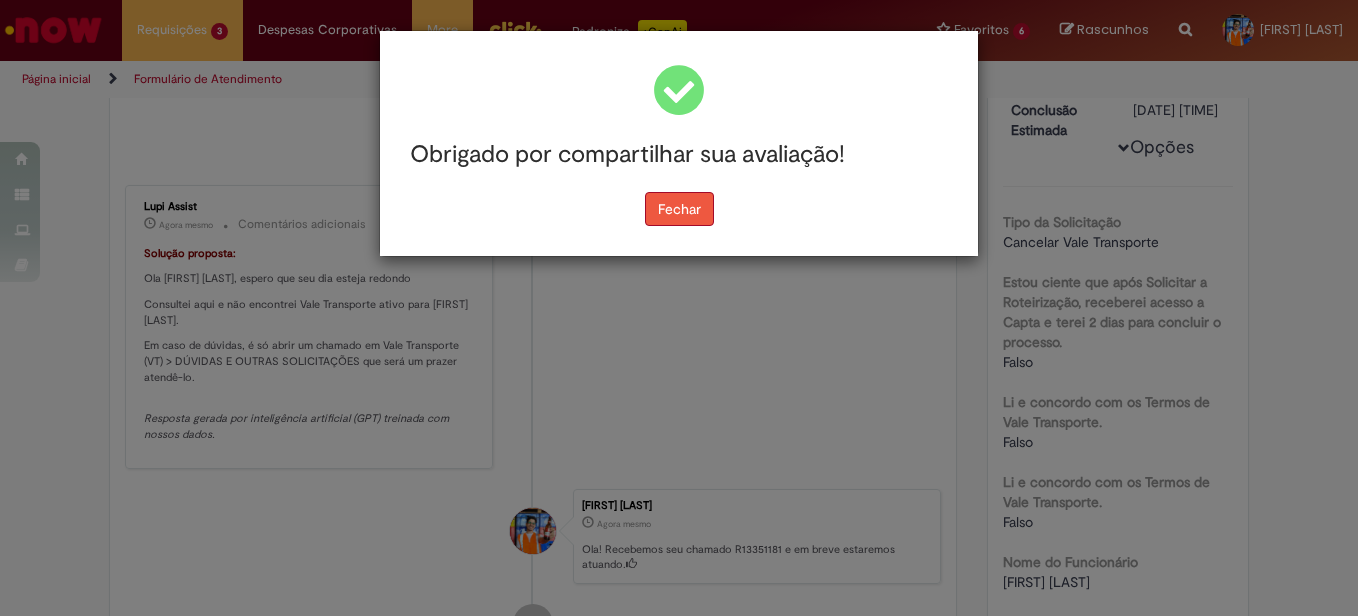 click on "Fechar" at bounding box center (679, 209) 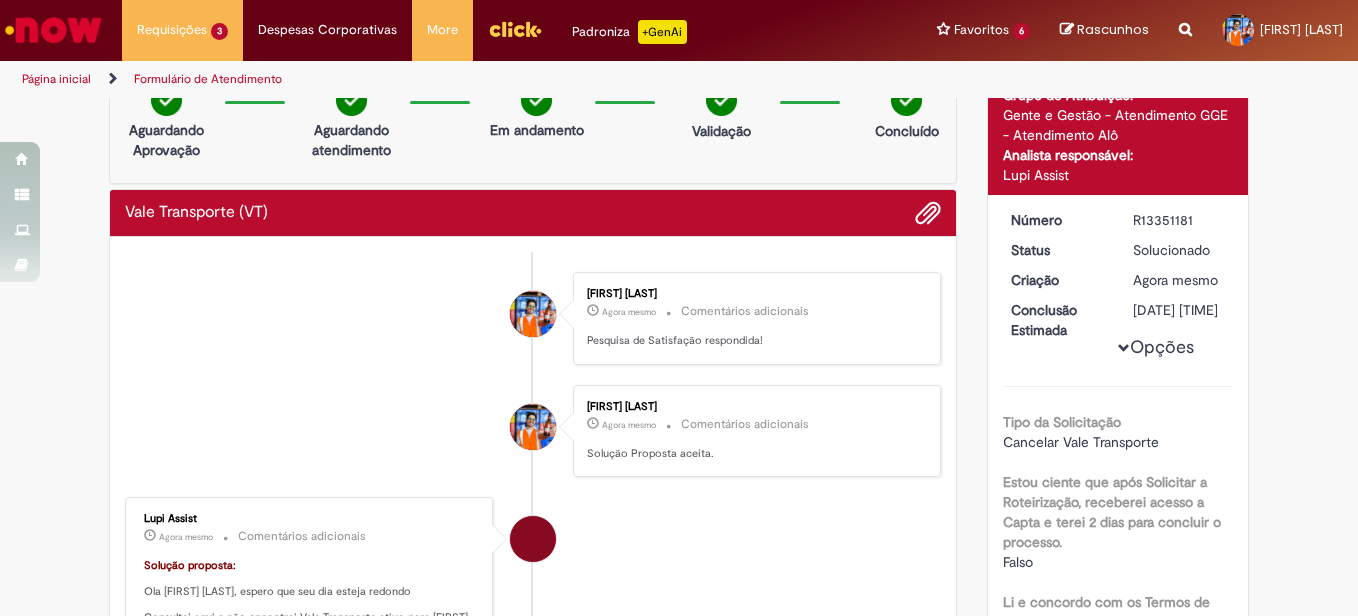 scroll, scrollTop: 0, scrollLeft: 0, axis: both 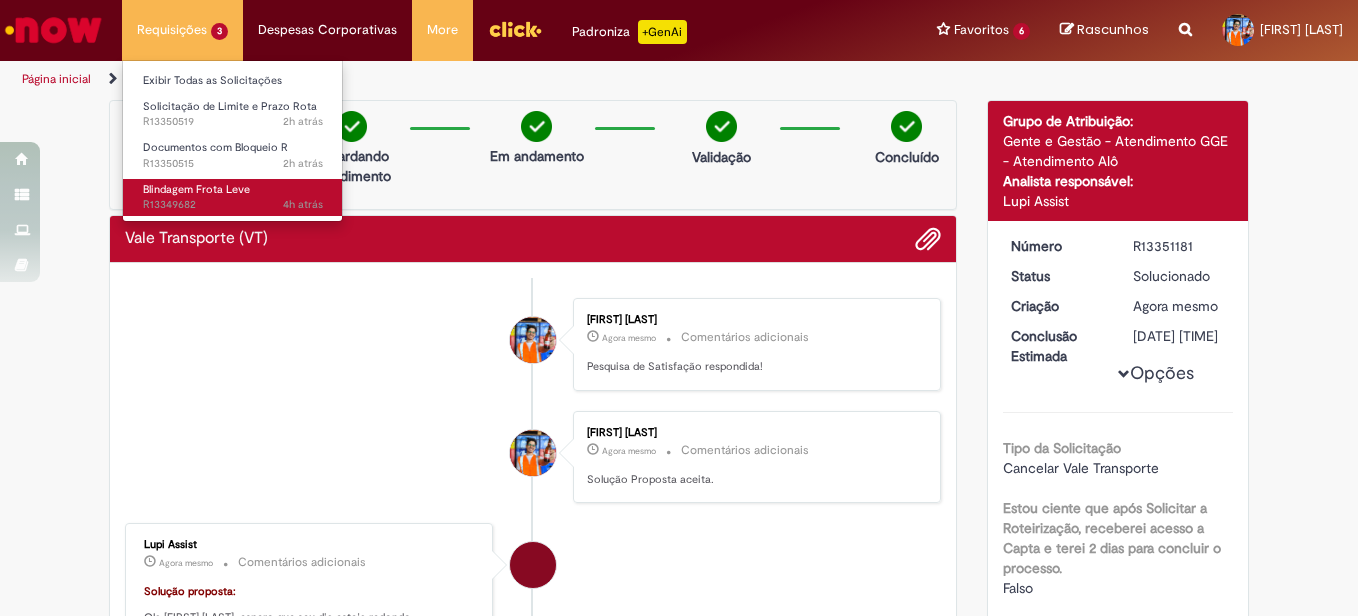 click on "4h atrás 4 horas atrás  R13349682" at bounding box center (233, 205) 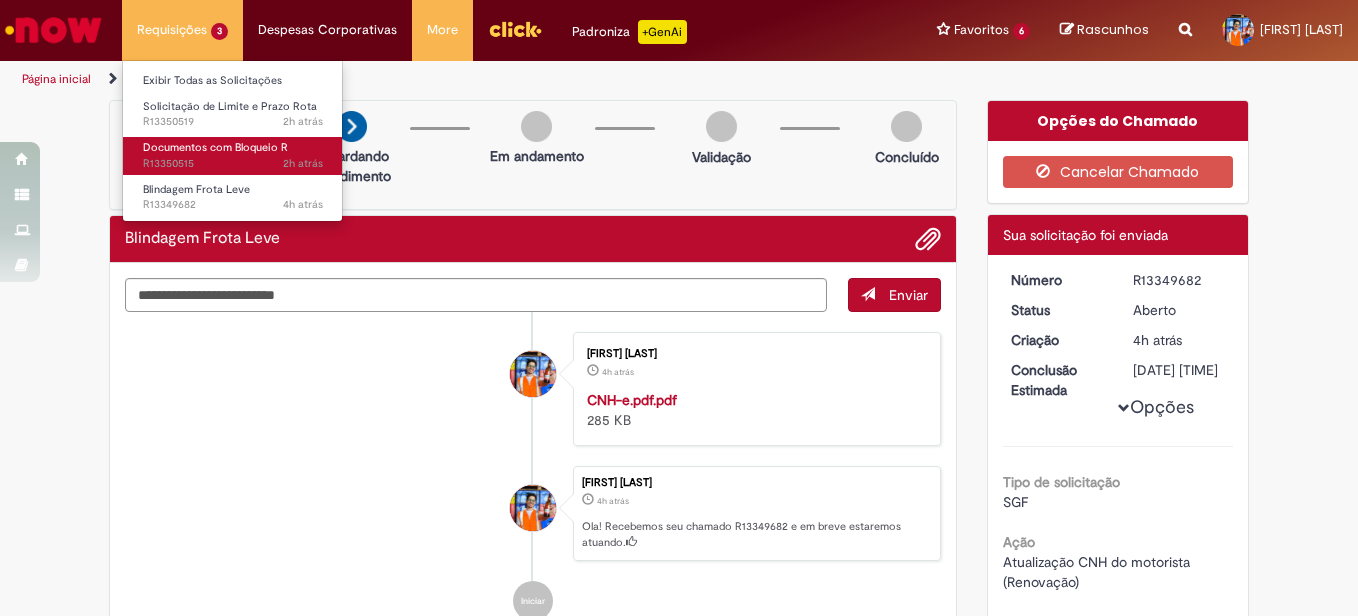 click on "Documentos com Bloqueio R" at bounding box center (215, 147) 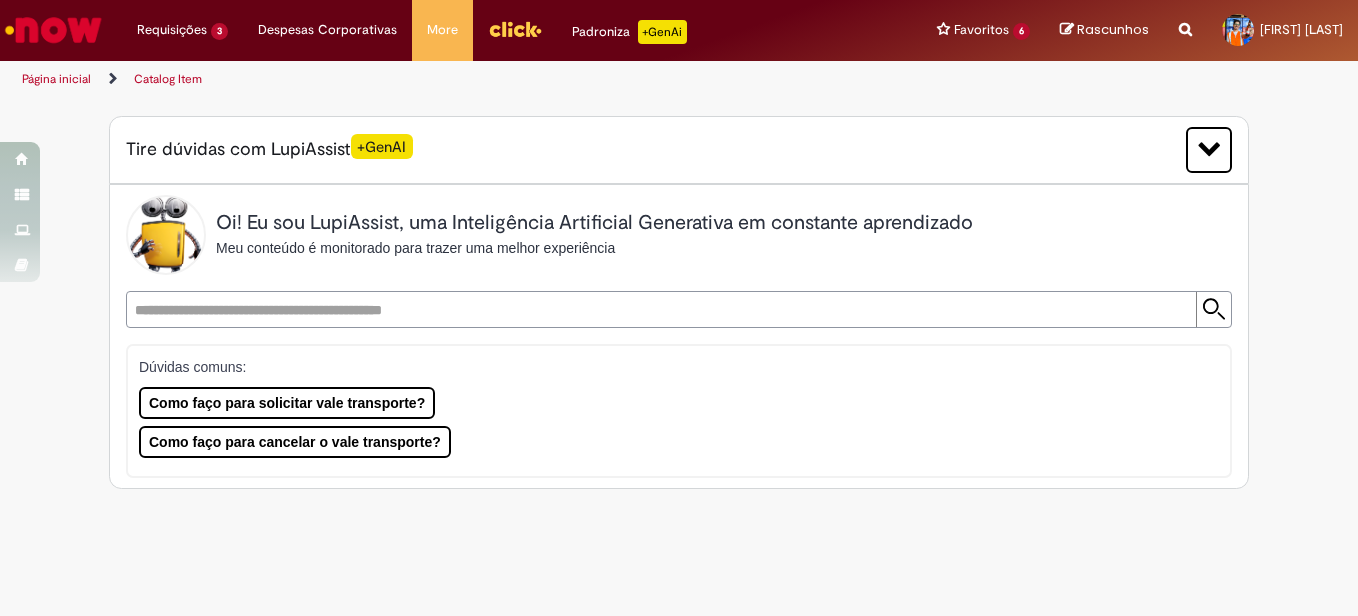 scroll, scrollTop: 0, scrollLeft: 0, axis: both 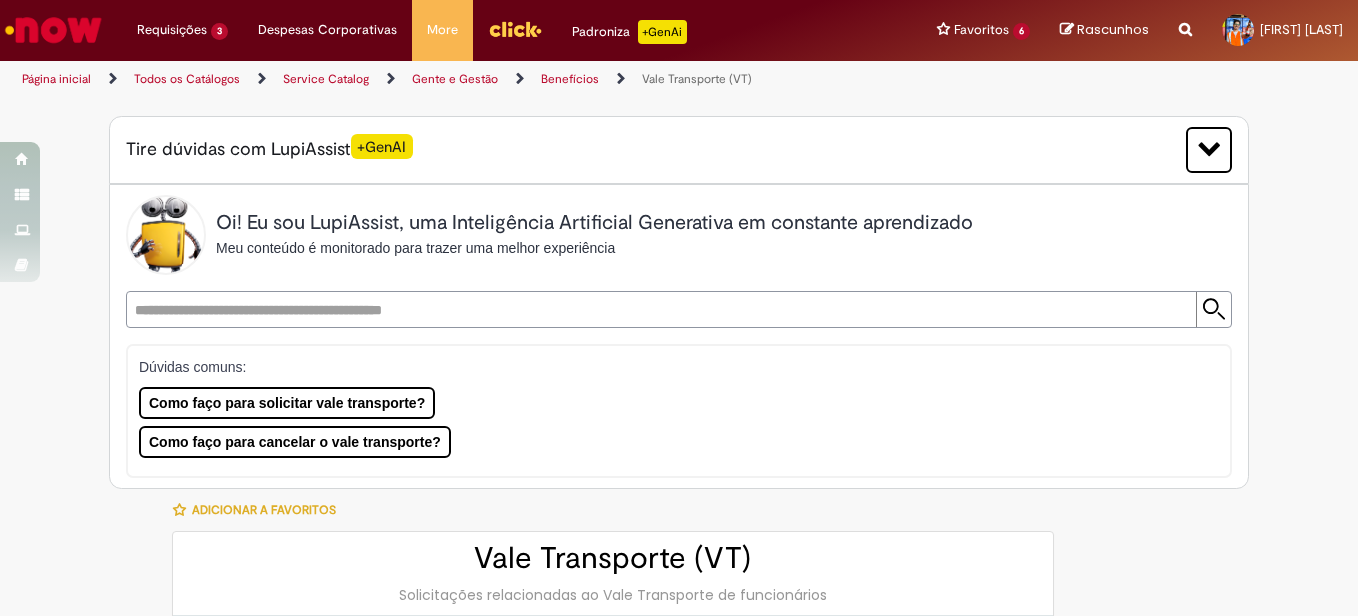 type on "**********" 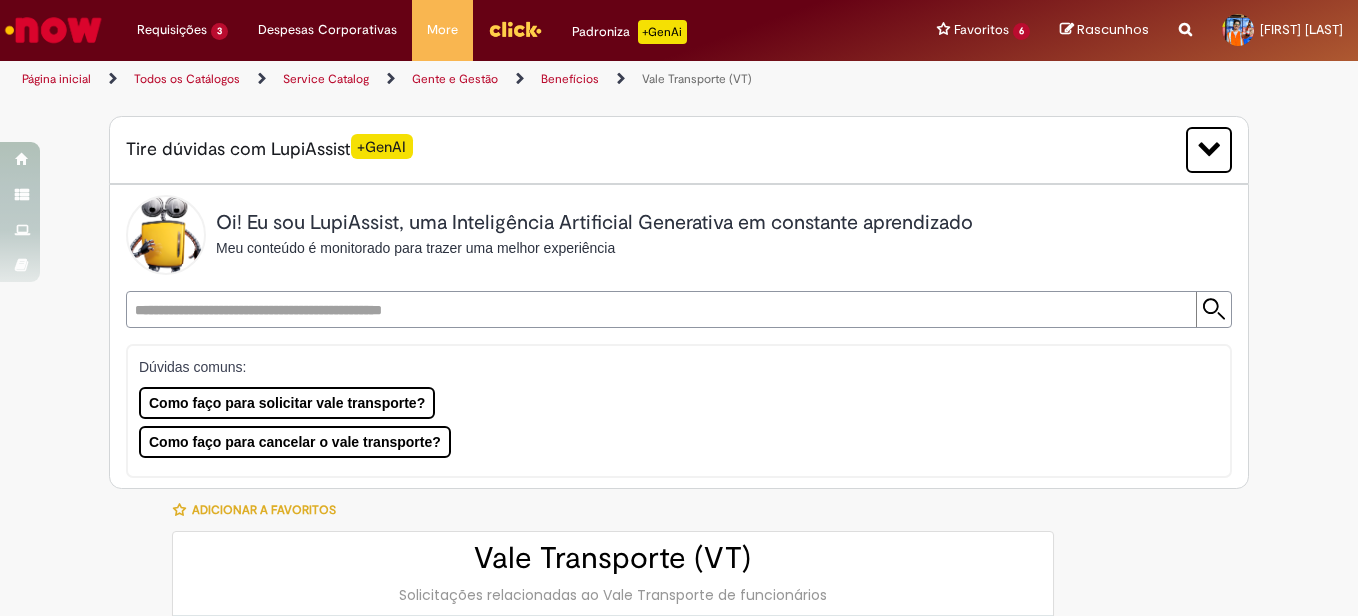type on "**********" 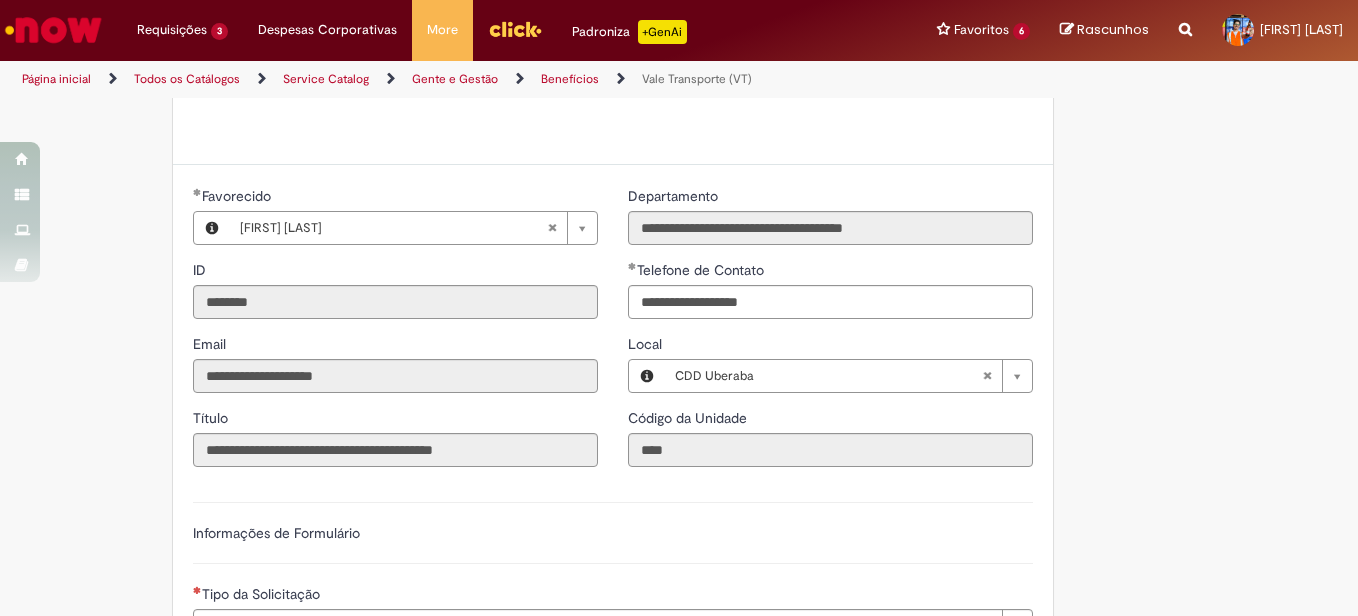 scroll, scrollTop: 966, scrollLeft: 0, axis: vertical 